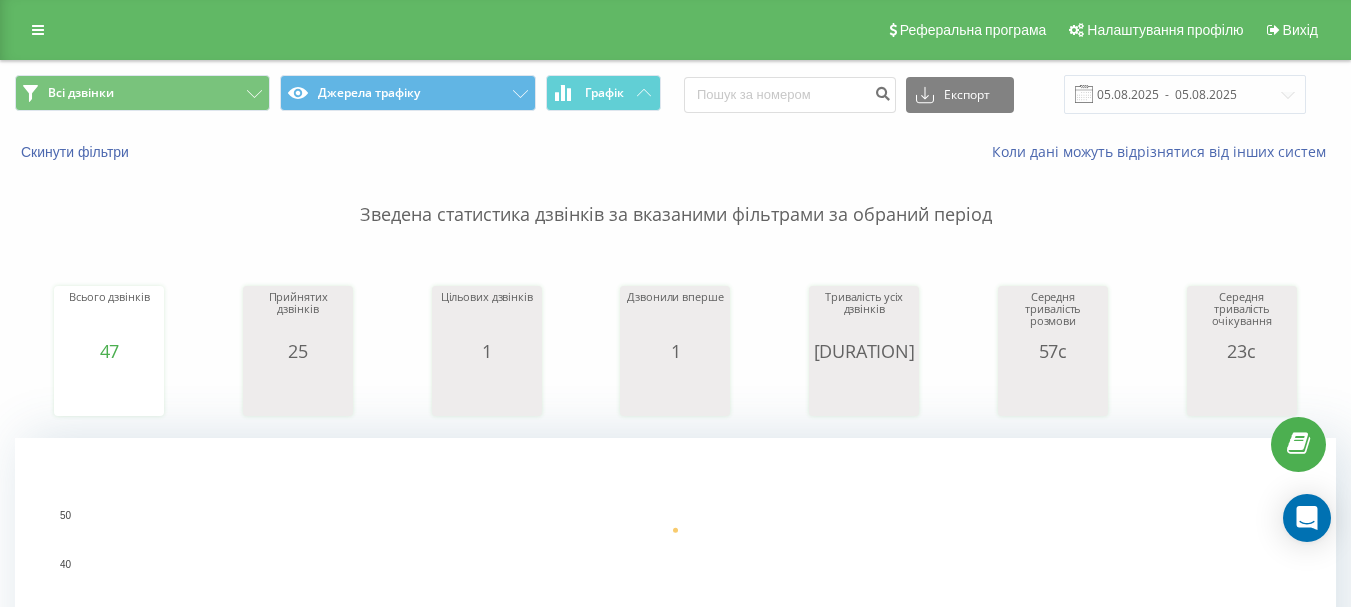 scroll, scrollTop: 0, scrollLeft: 0, axis: both 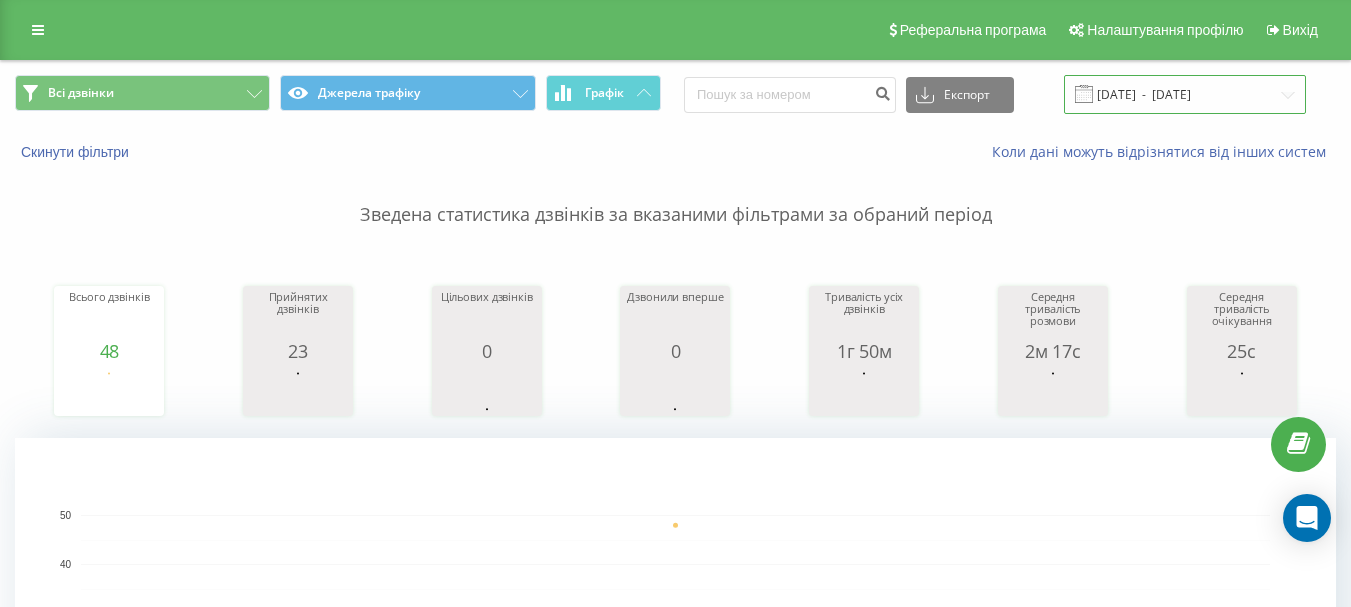 click on "11.02.2025  -  11.02.2025" at bounding box center [1185, 94] 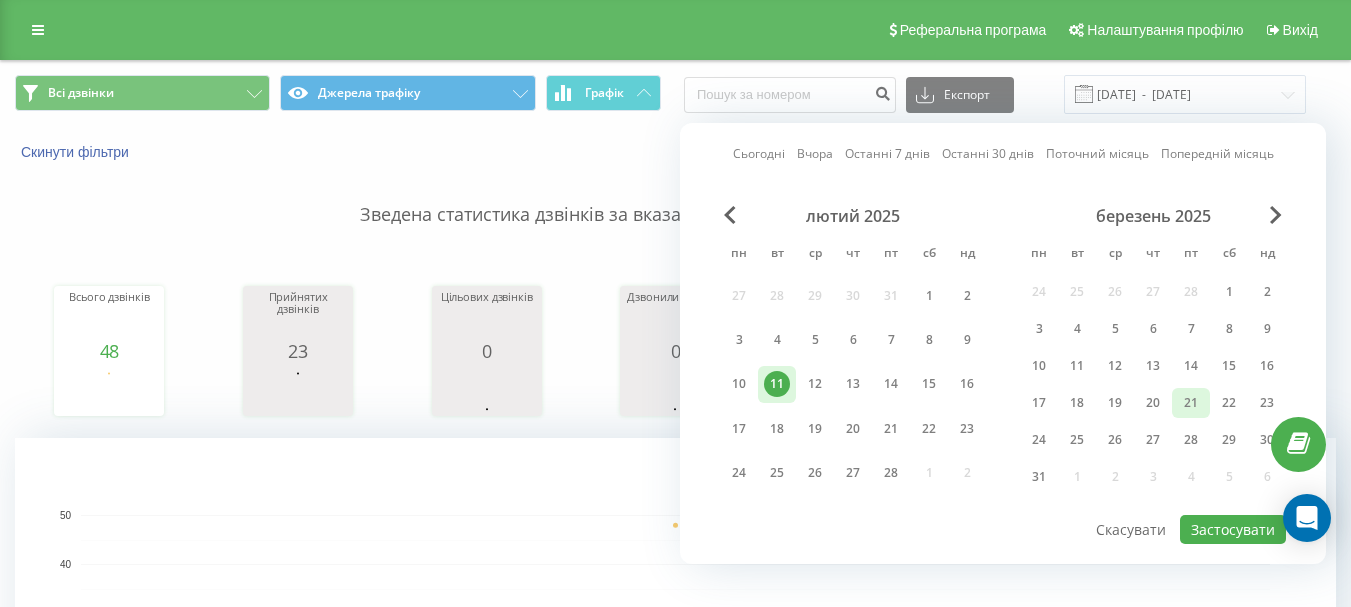 click on "21" at bounding box center [1191, 403] 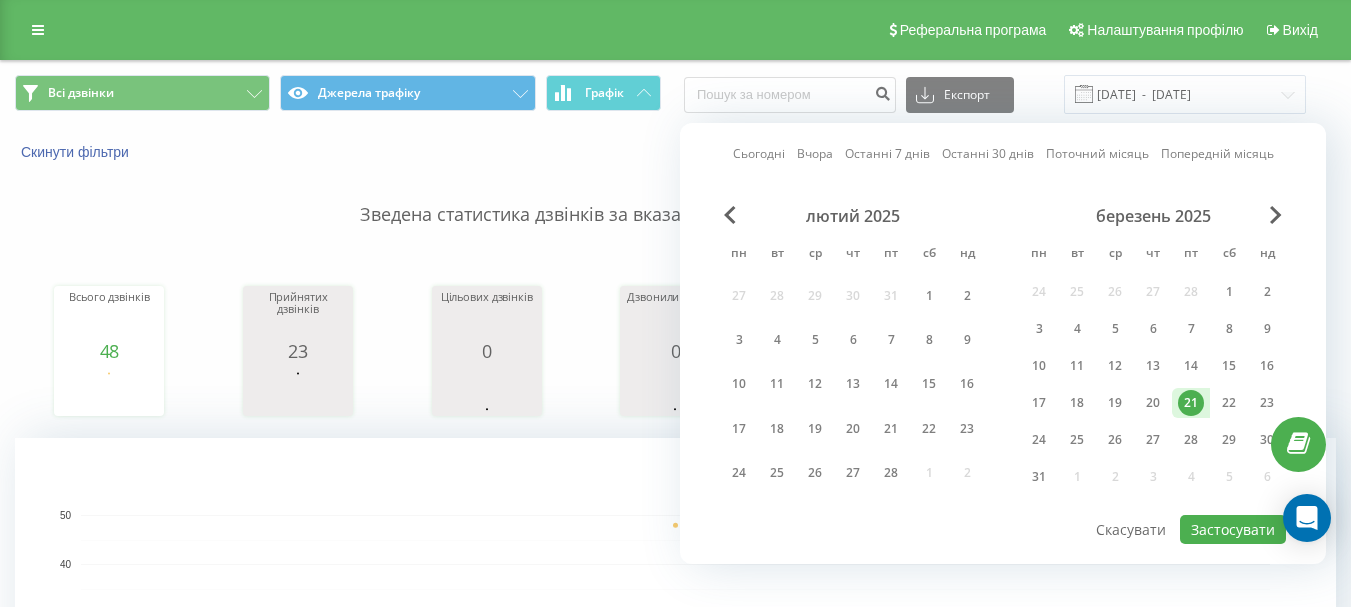 click on "21" at bounding box center [1191, 403] 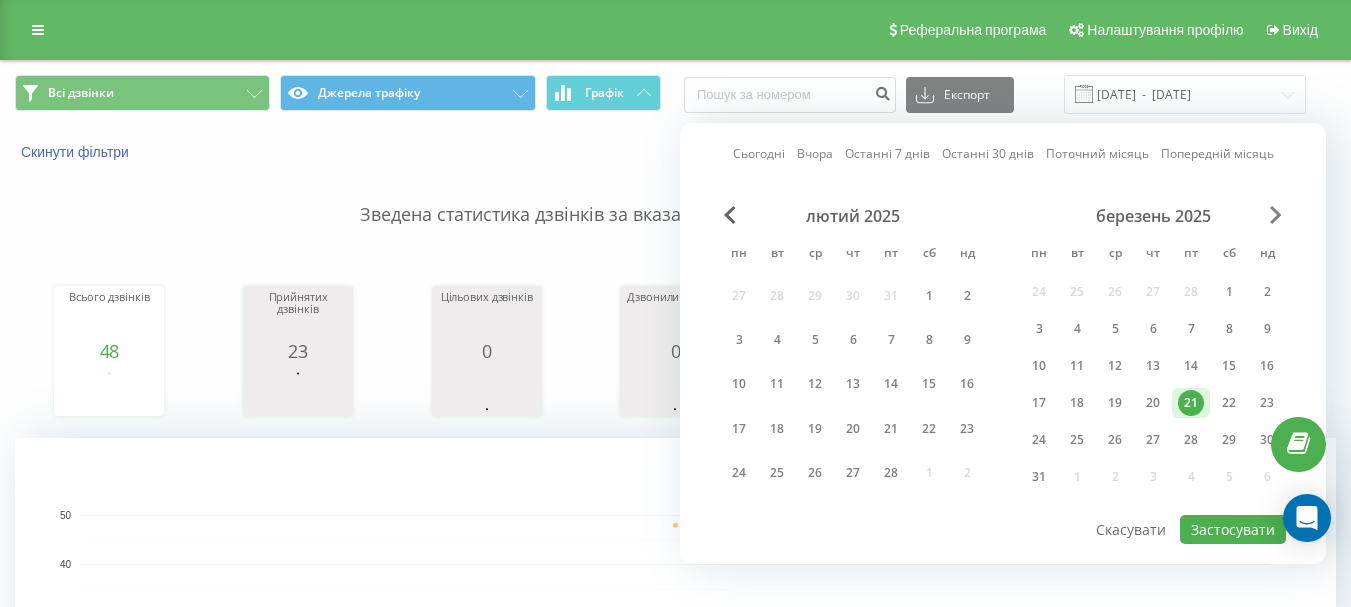click at bounding box center [1276, 215] 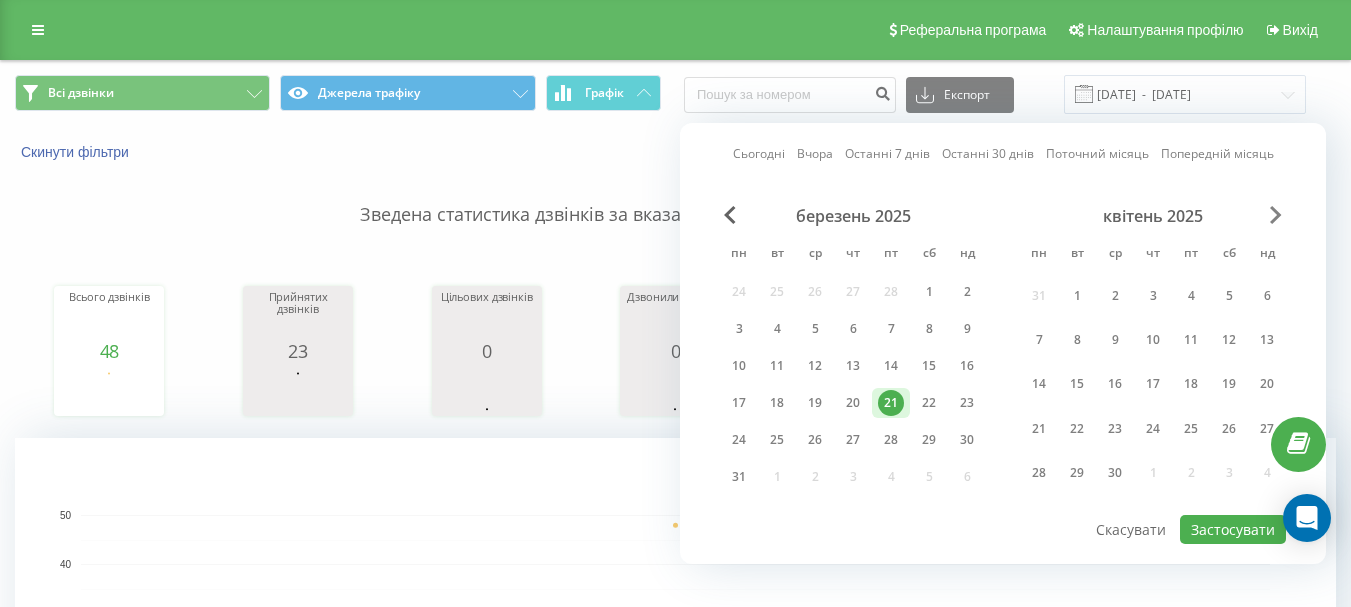 click at bounding box center [1276, 215] 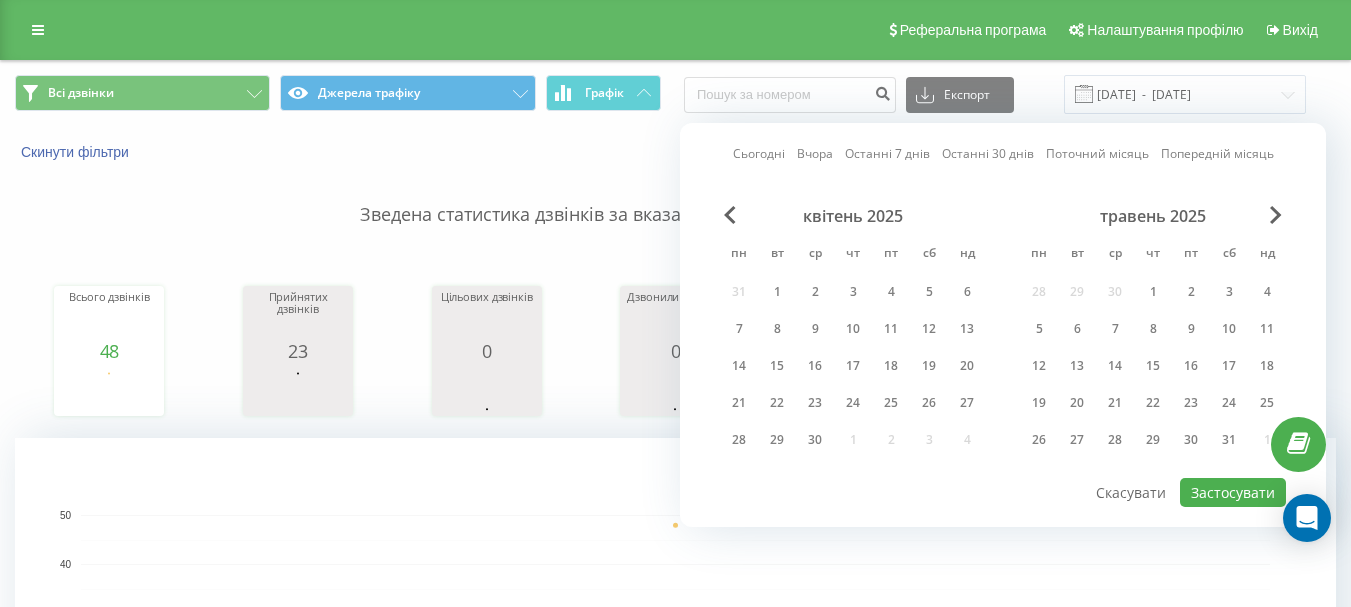 click on "травень 2025 пн вт ср чт пт сб нд 28 29 30 1 2 3 4 5 6 7 8 9 10 11 12 13 14 15 16 17 18 19 20 21 22 23 24 25 26 27 28 29 30 31 1" at bounding box center (1153, 334) 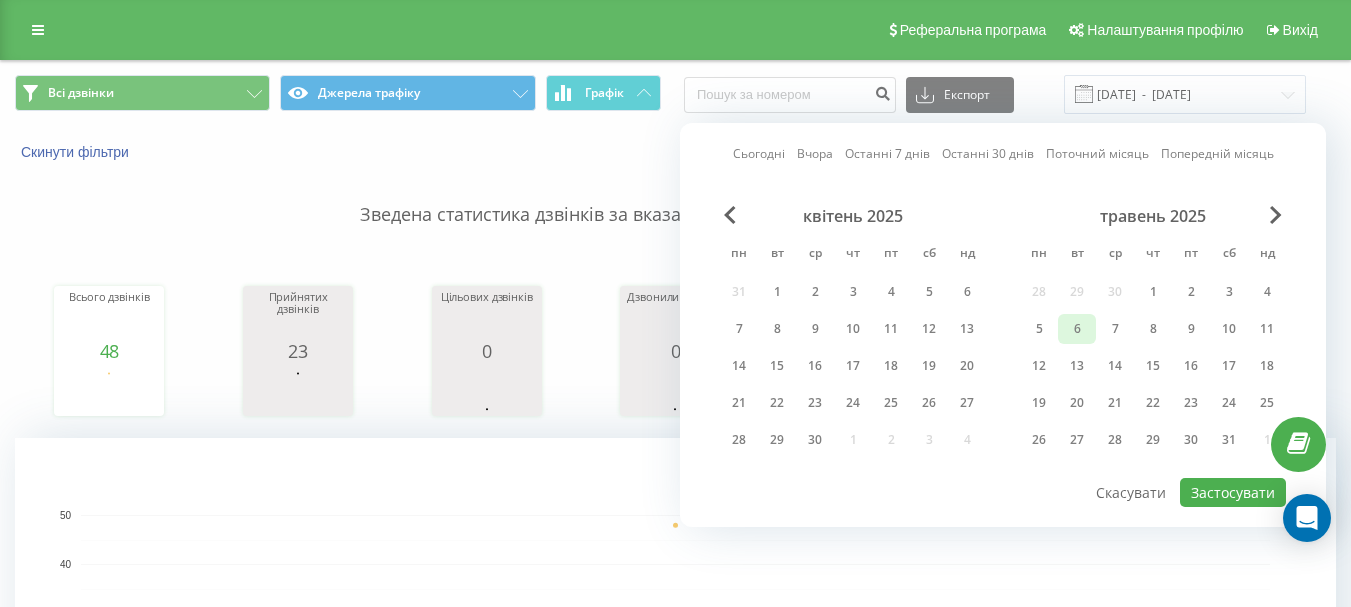 click on "6" at bounding box center (1077, 329) 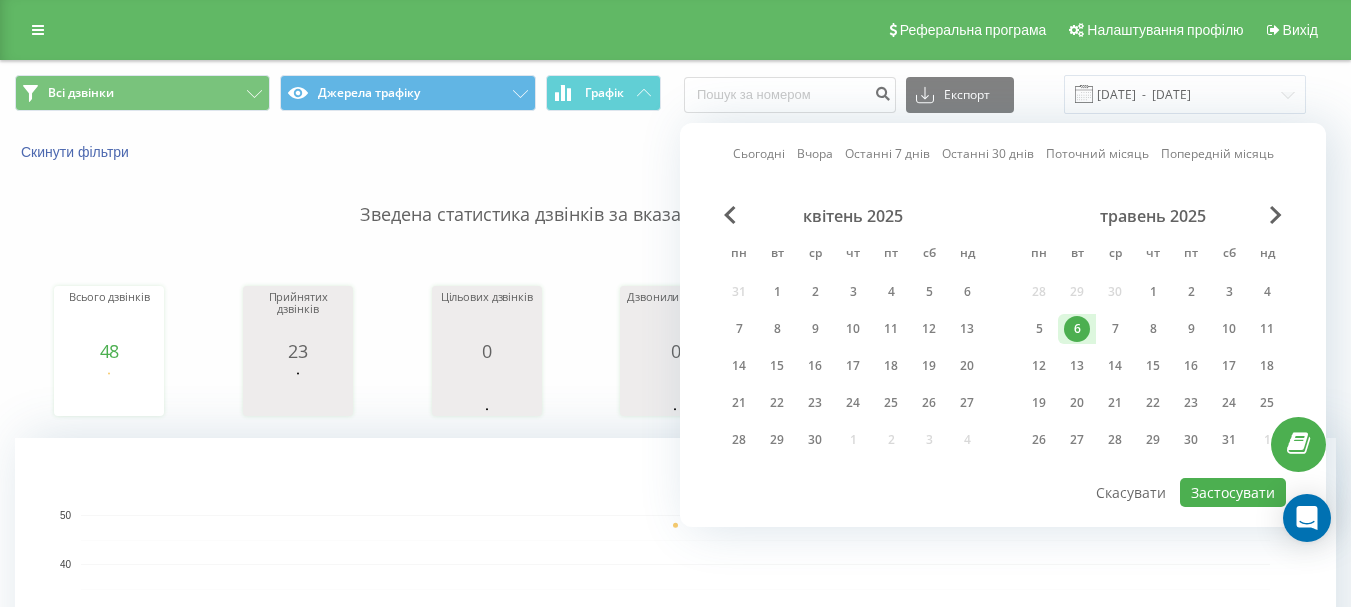 click on "6" at bounding box center [1077, 329] 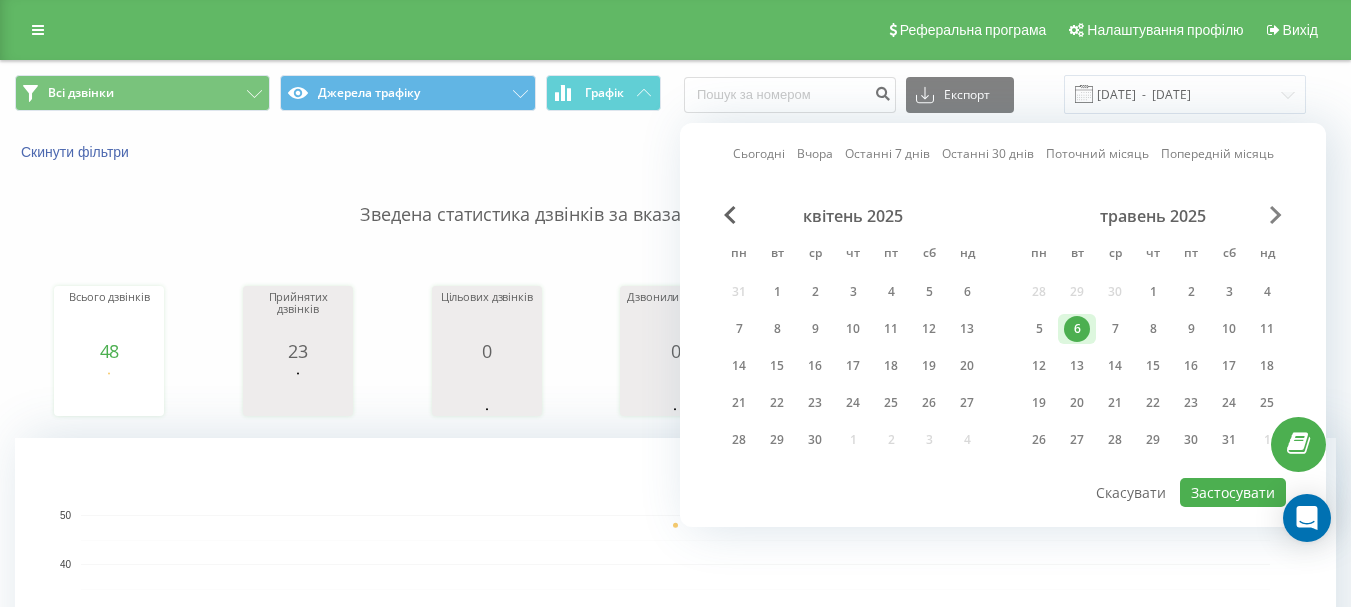 click at bounding box center (1276, 215) 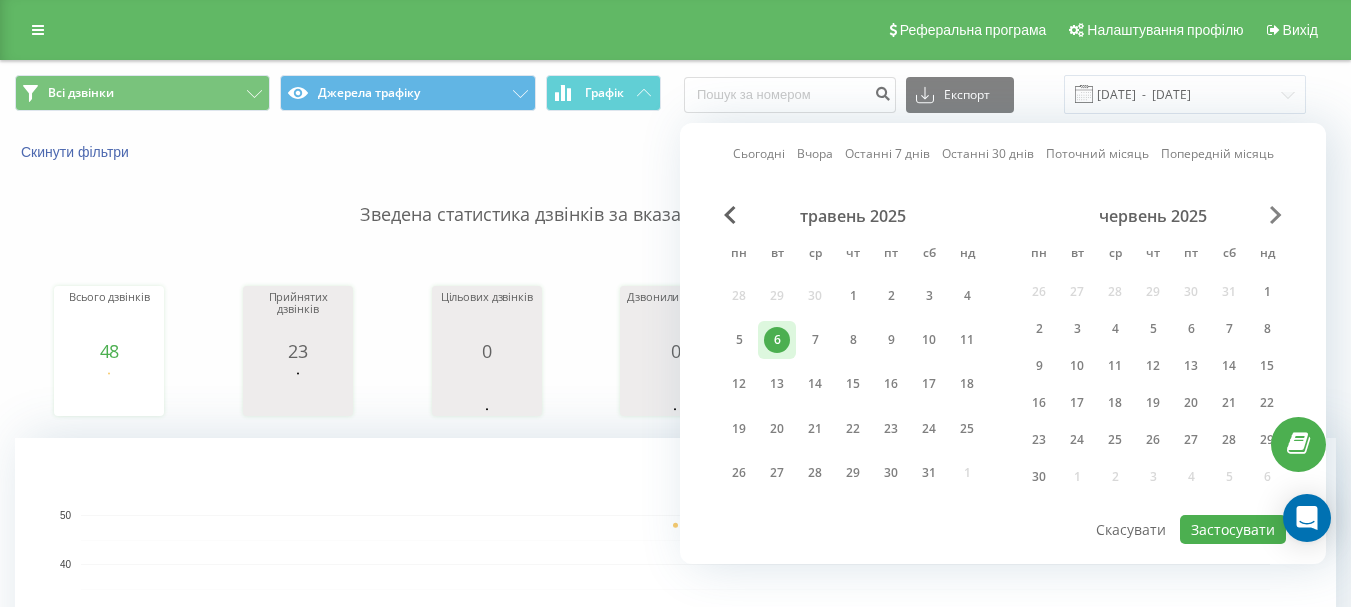click at bounding box center (1276, 215) 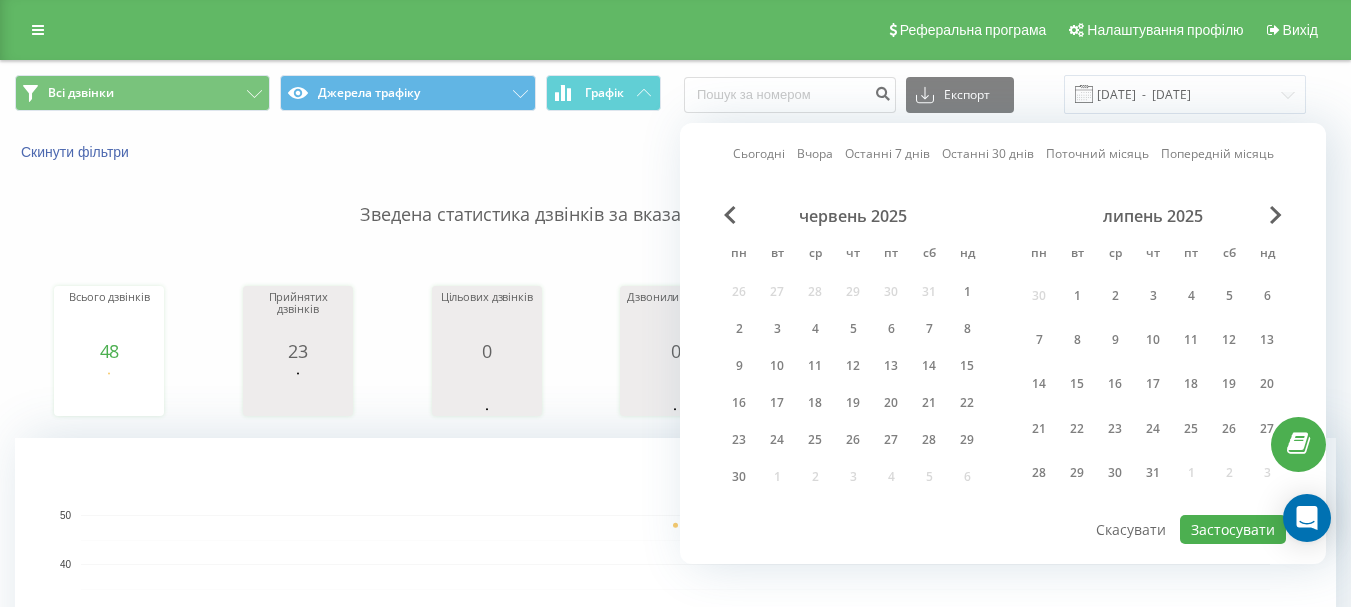 click on "липень 2025" at bounding box center (1153, 216) 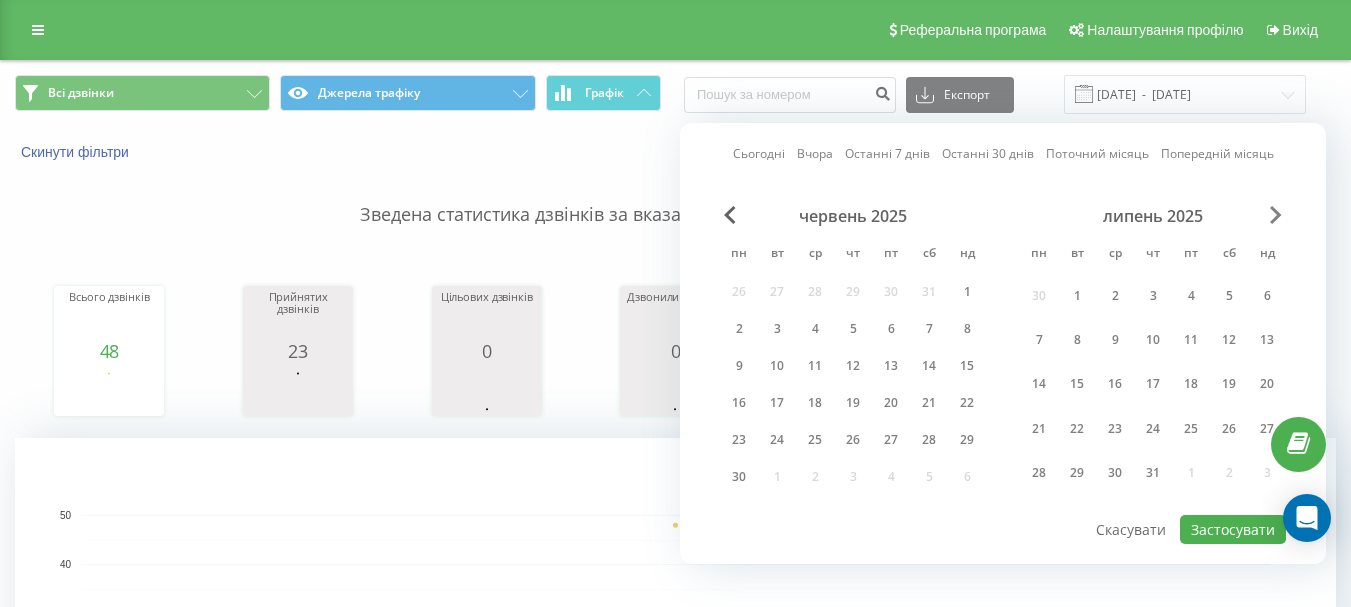click at bounding box center [1276, 215] 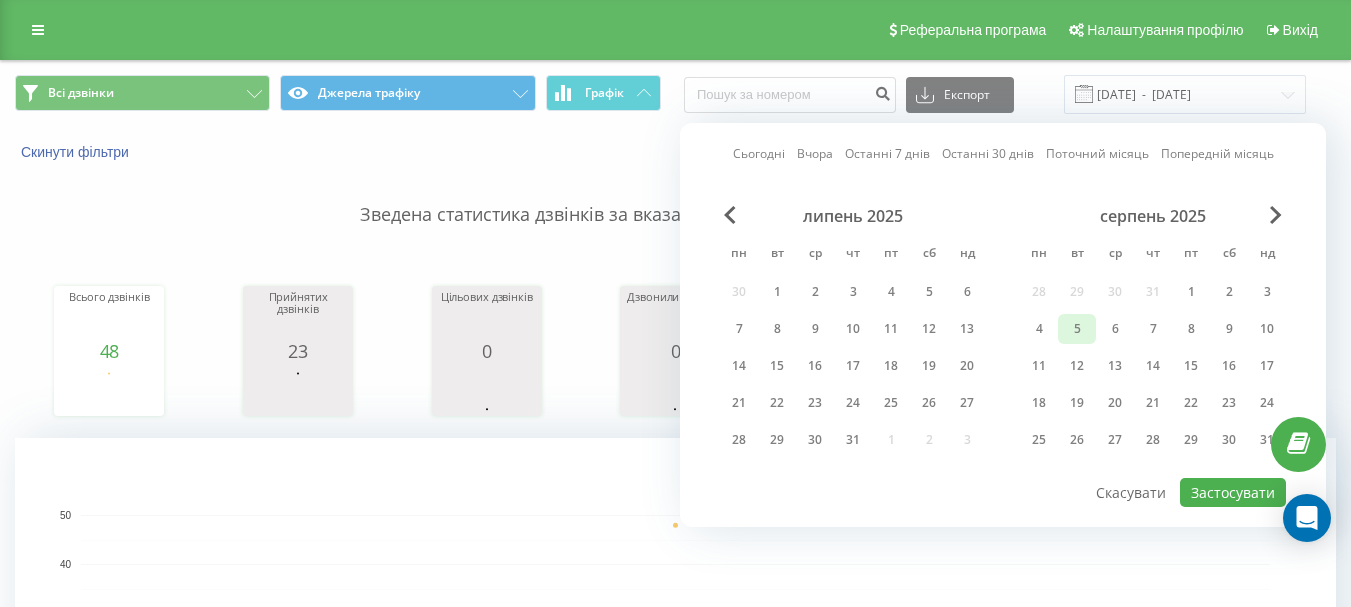 click on "5" at bounding box center [1077, 329] 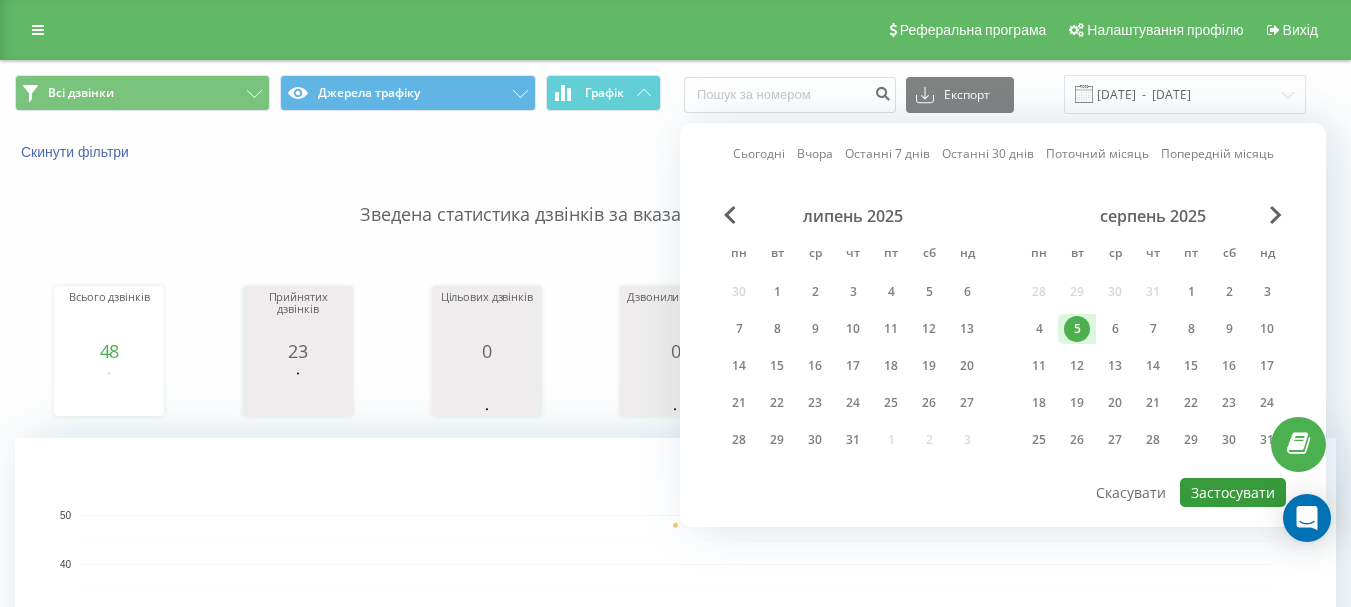 click on "Застосувати" at bounding box center [1233, 492] 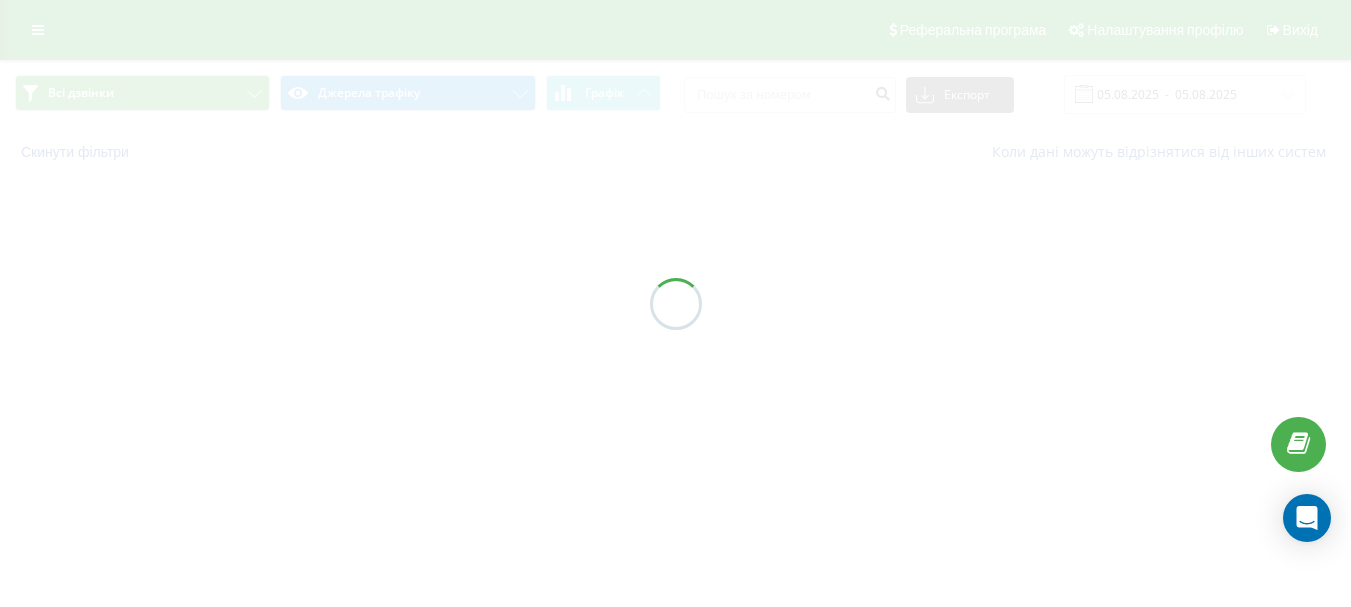 type on "05.08.2025  -  05.08.2025" 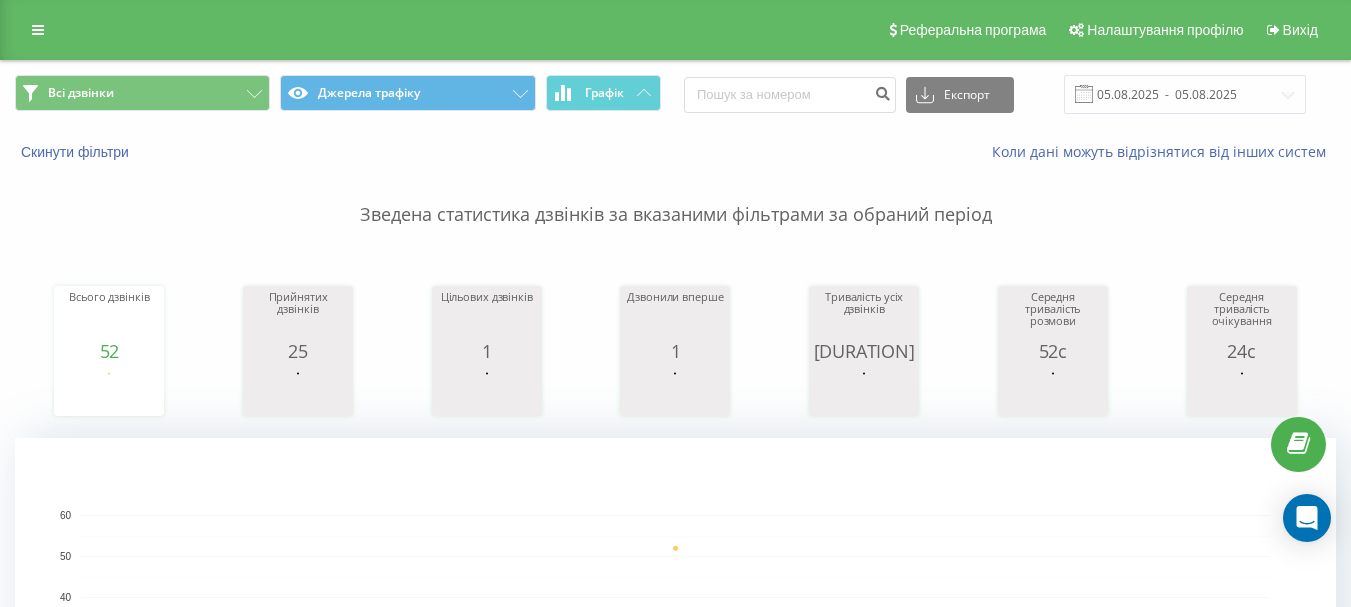 scroll, scrollTop: 0, scrollLeft: 0, axis: both 